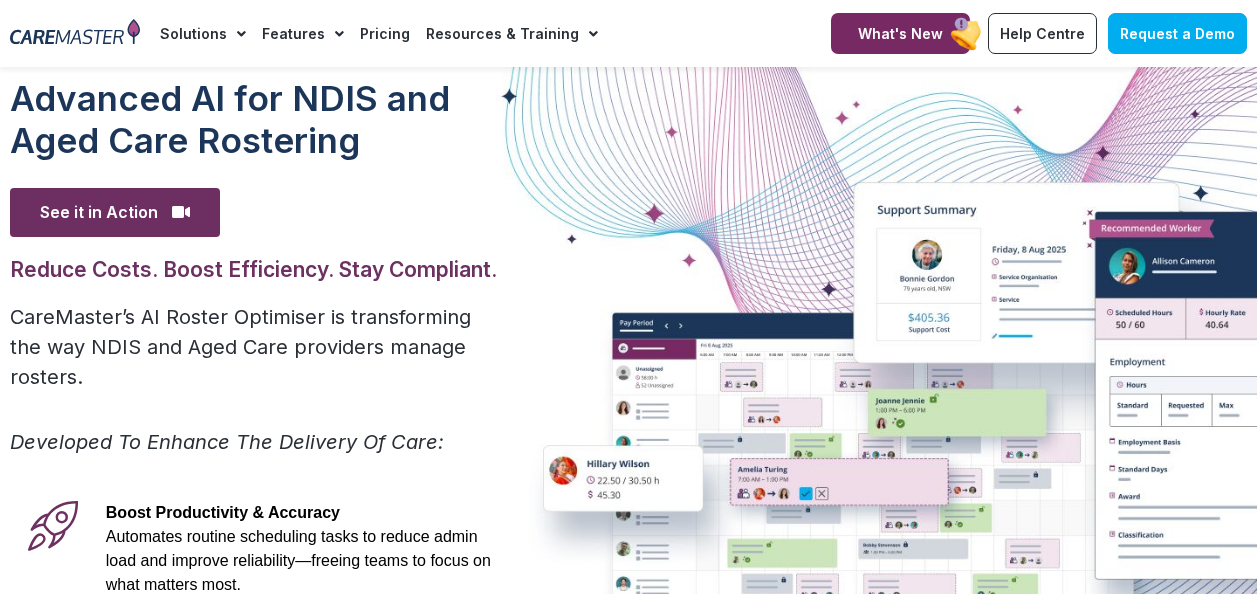 scroll, scrollTop: 0, scrollLeft: 0, axis: both 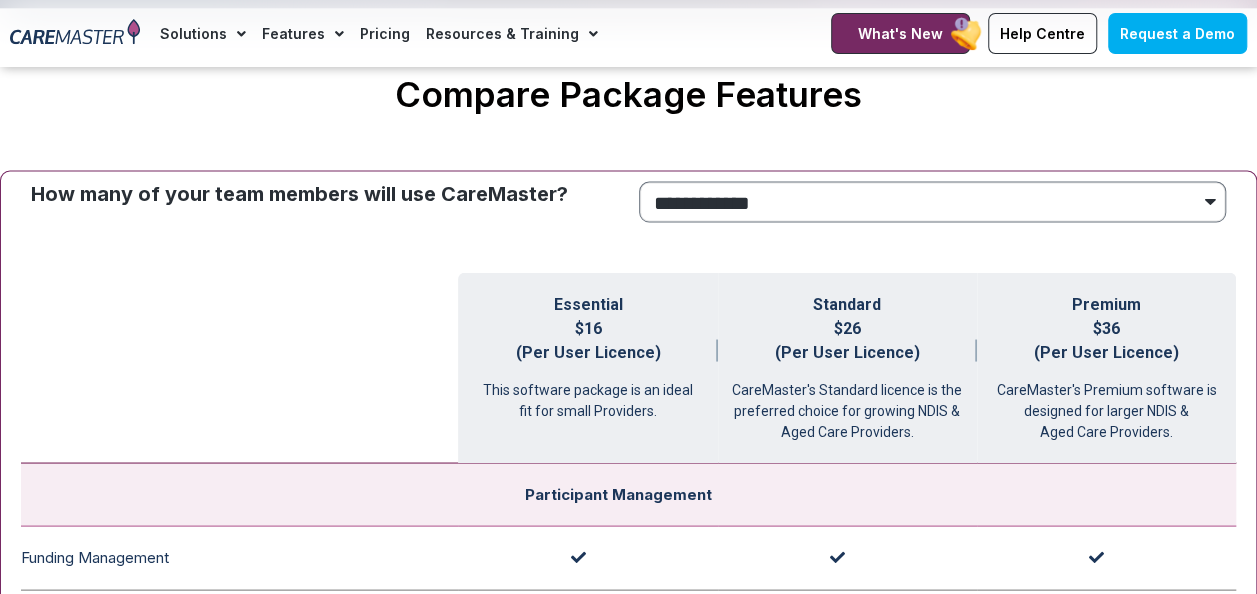 click on "**********" at bounding box center [933, 201] 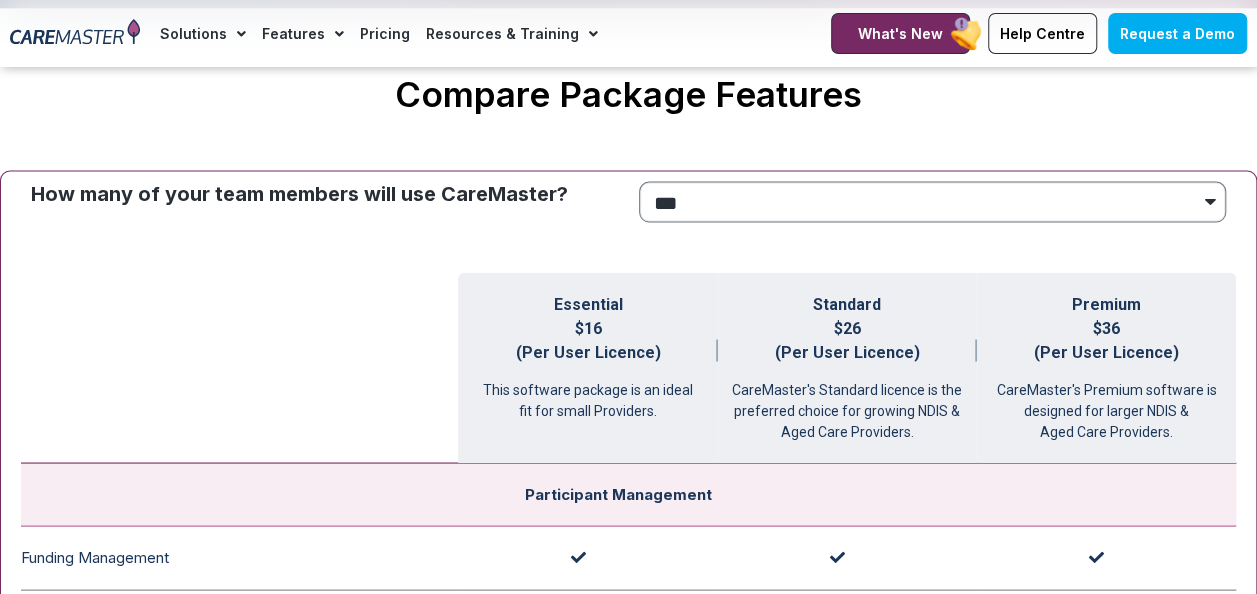 click on "**********" at bounding box center [933, 201] 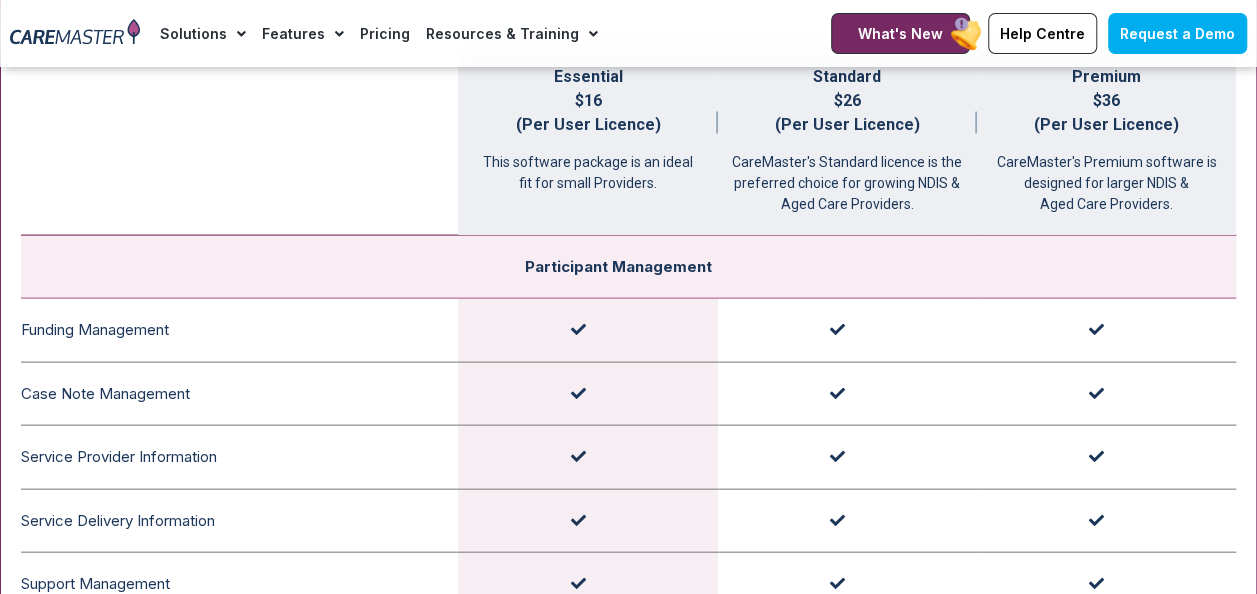 scroll, scrollTop: 1972, scrollLeft: 0, axis: vertical 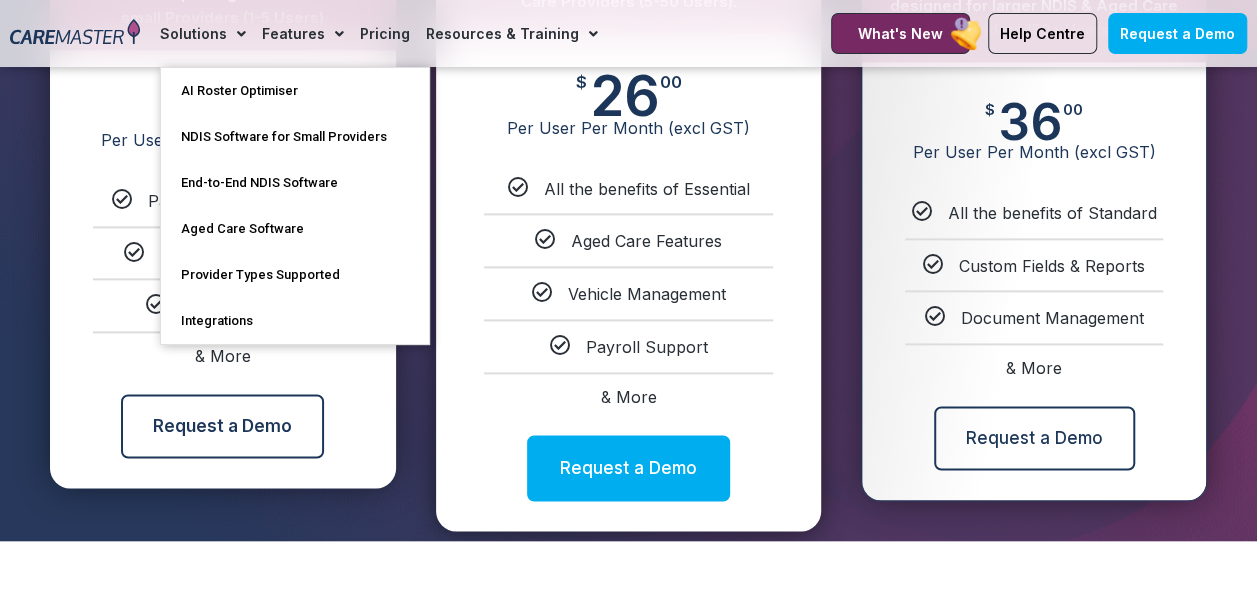 click 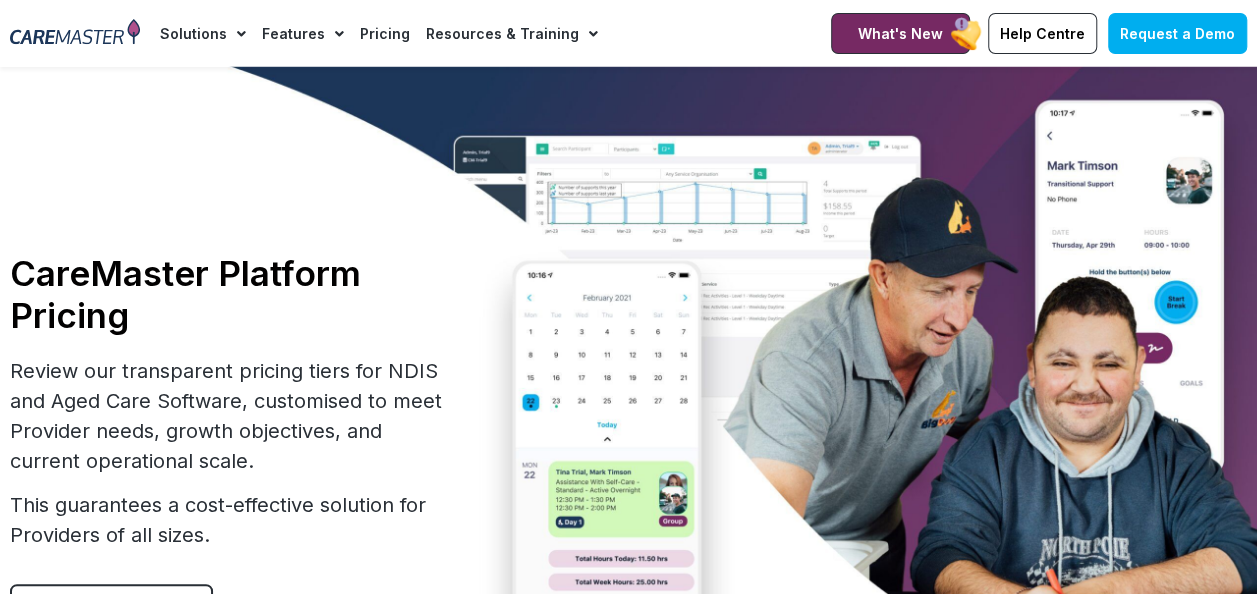 scroll, scrollTop: 0, scrollLeft: 0, axis: both 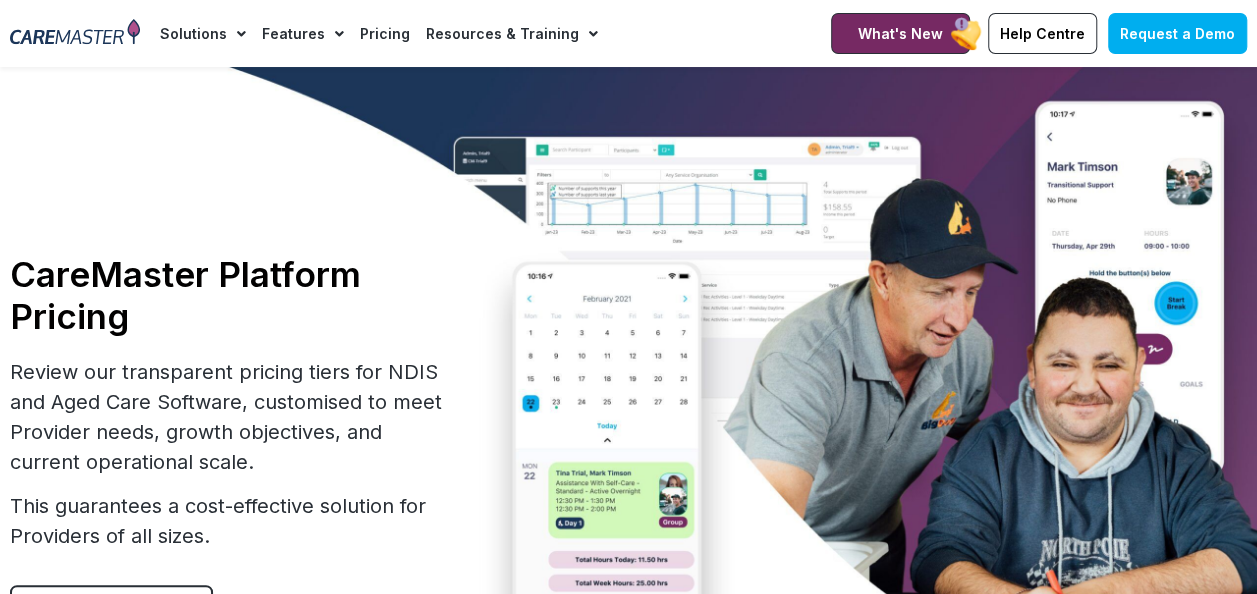 click 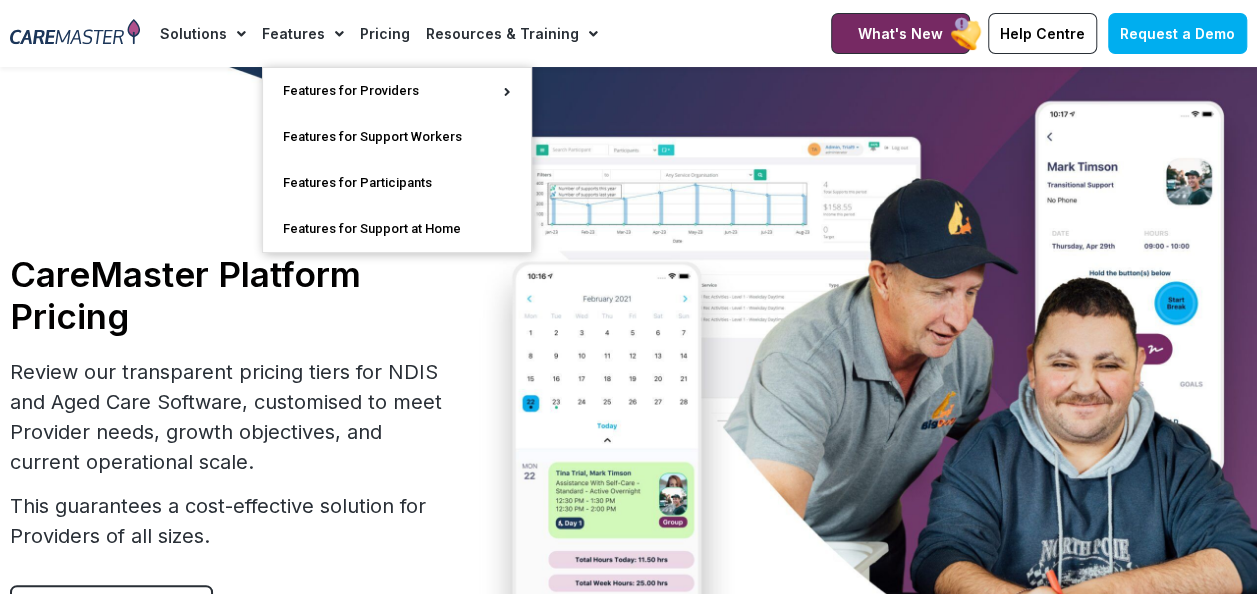 click on "Features" 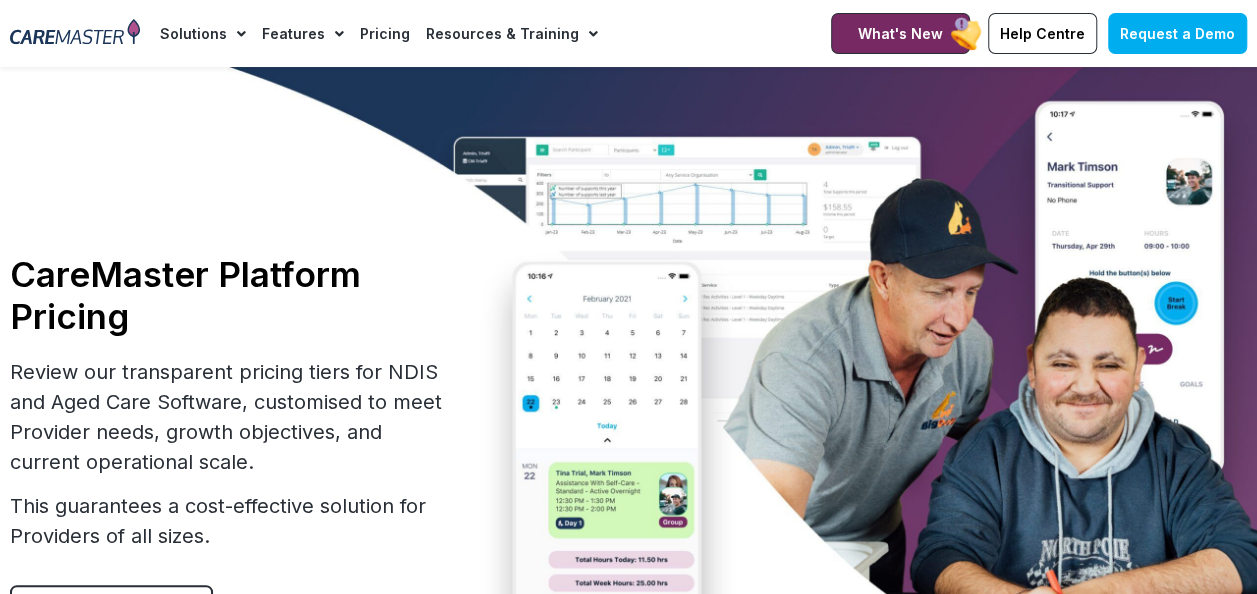 click on "Features" 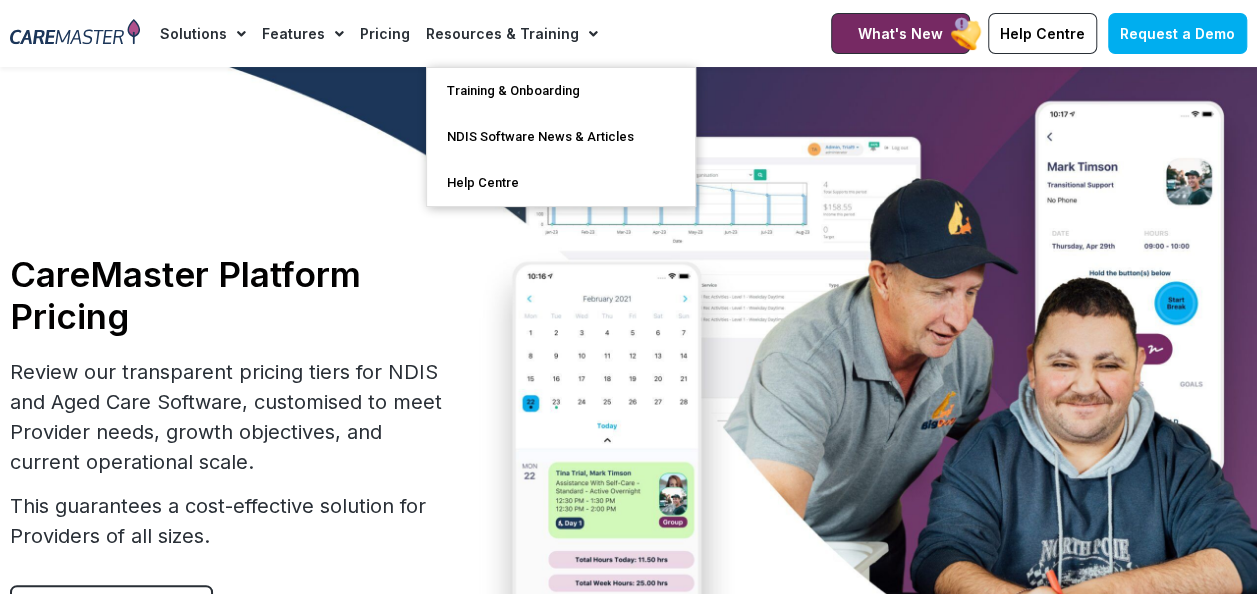 click on "Resources & Training" 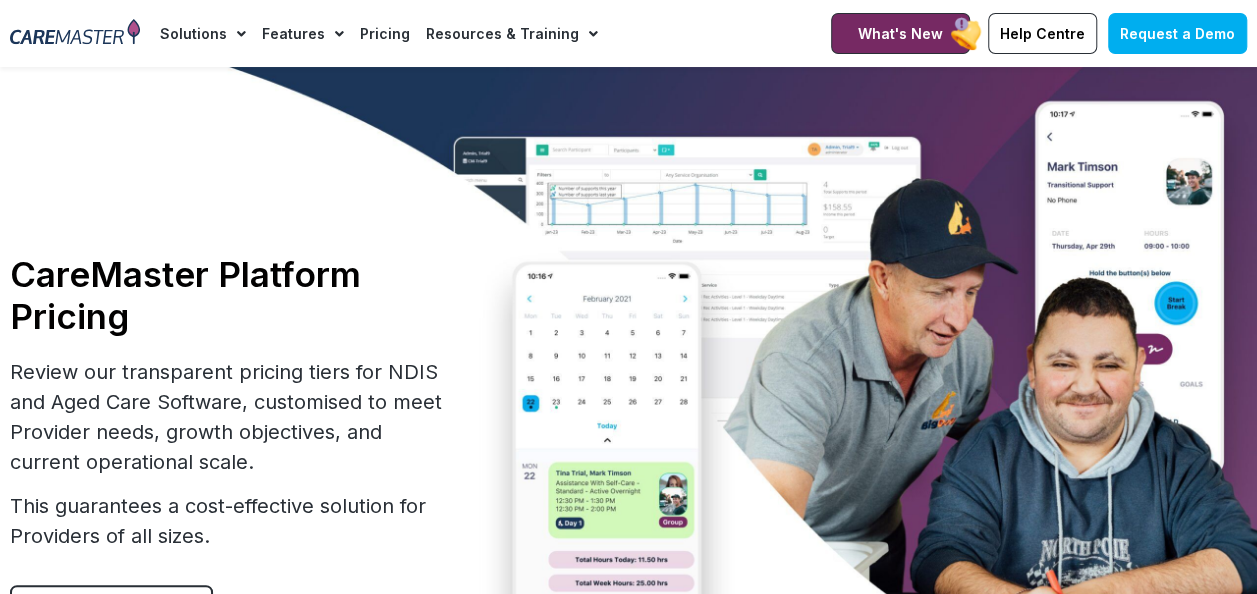 click on "Resources & Training" 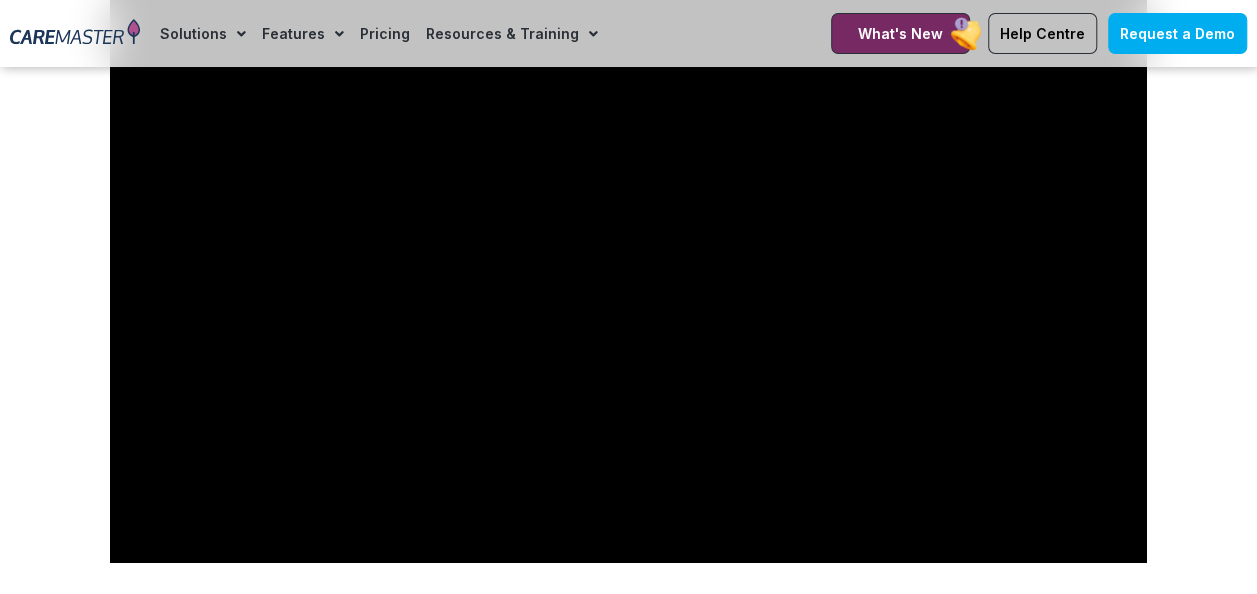 scroll, scrollTop: 7270, scrollLeft: 0, axis: vertical 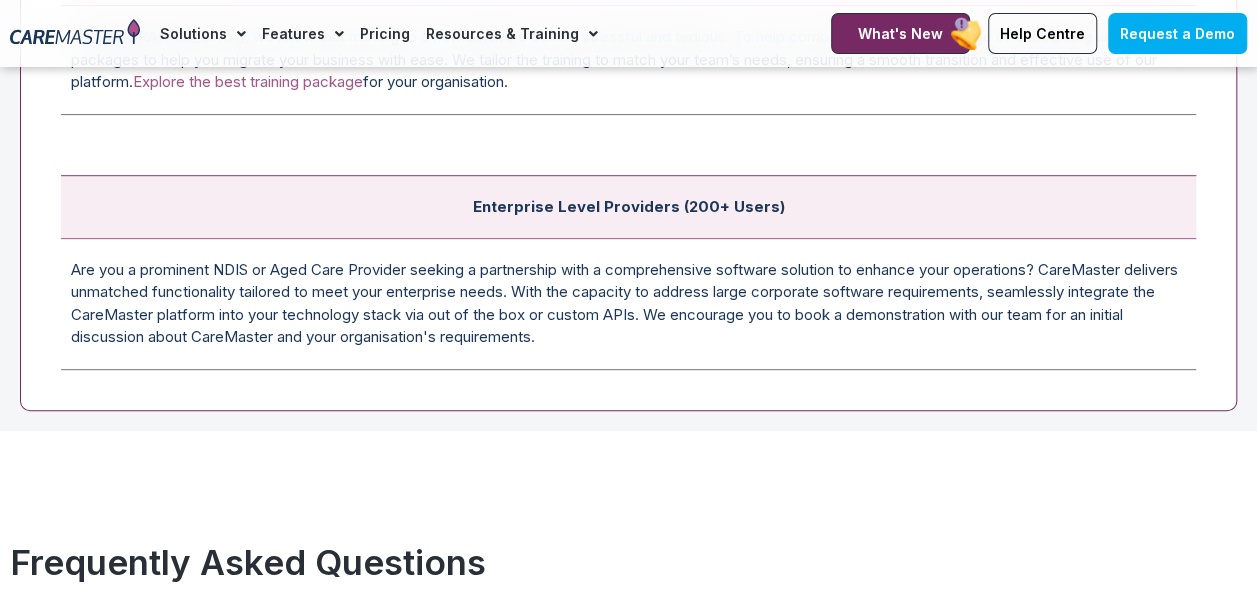 click on "1300 557 952                             What's New                       Help Centre                       Request a Demo" at bounding box center (1034, 33) 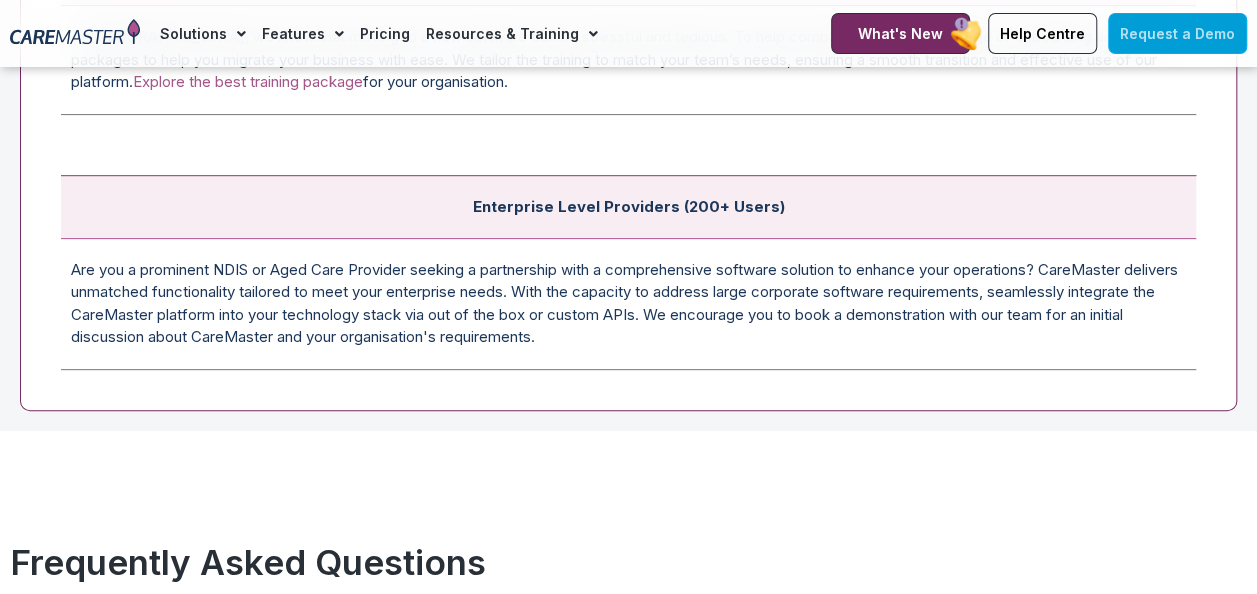 click on "Request a Demo" at bounding box center [1177, 33] 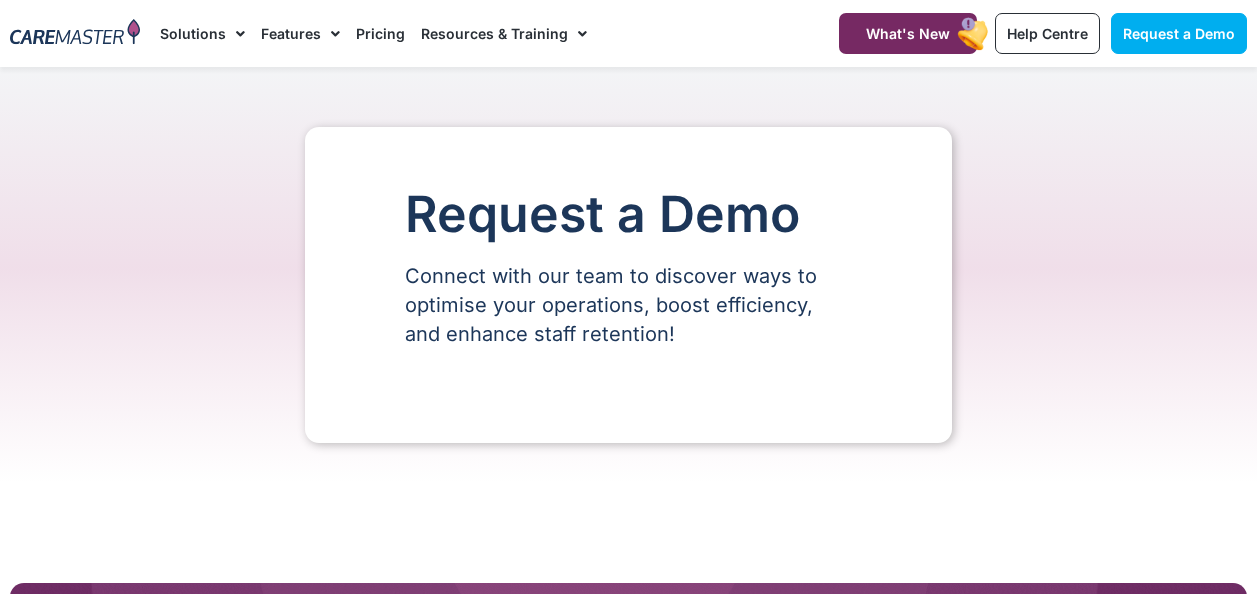 scroll, scrollTop: 0, scrollLeft: 0, axis: both 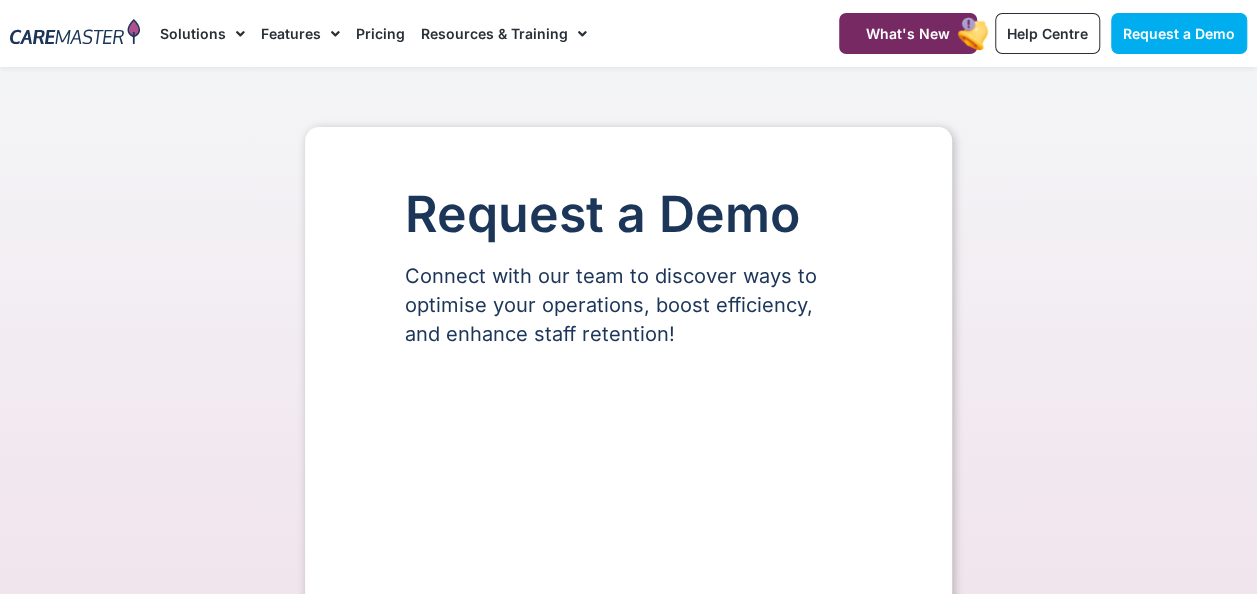 select on "**" 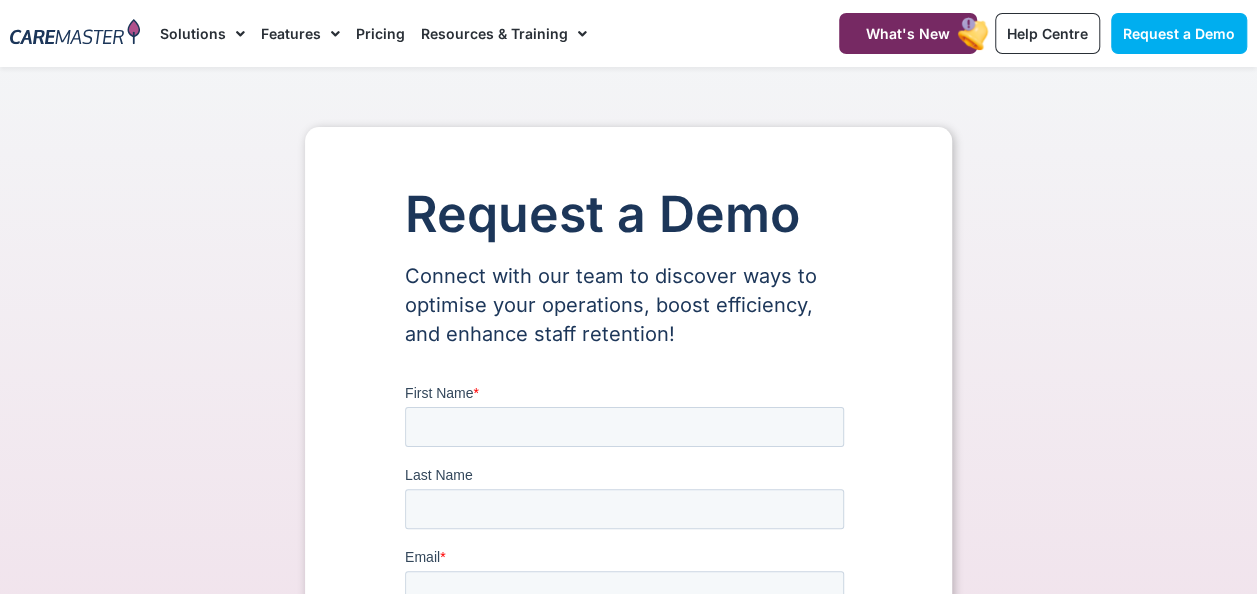 scroll, scrollTop: 0, scrollLeft: 0, axis: both 